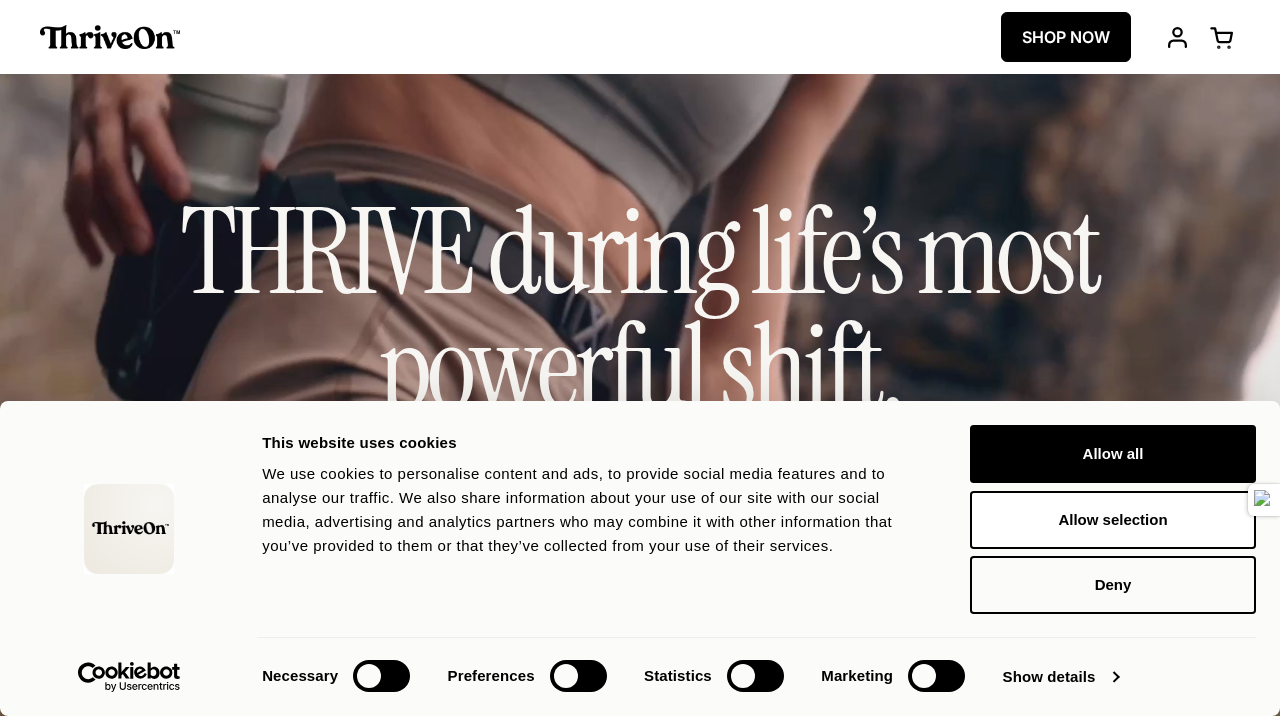 scroll, scrollTop: 0, scrollLeft: 0, axis: both 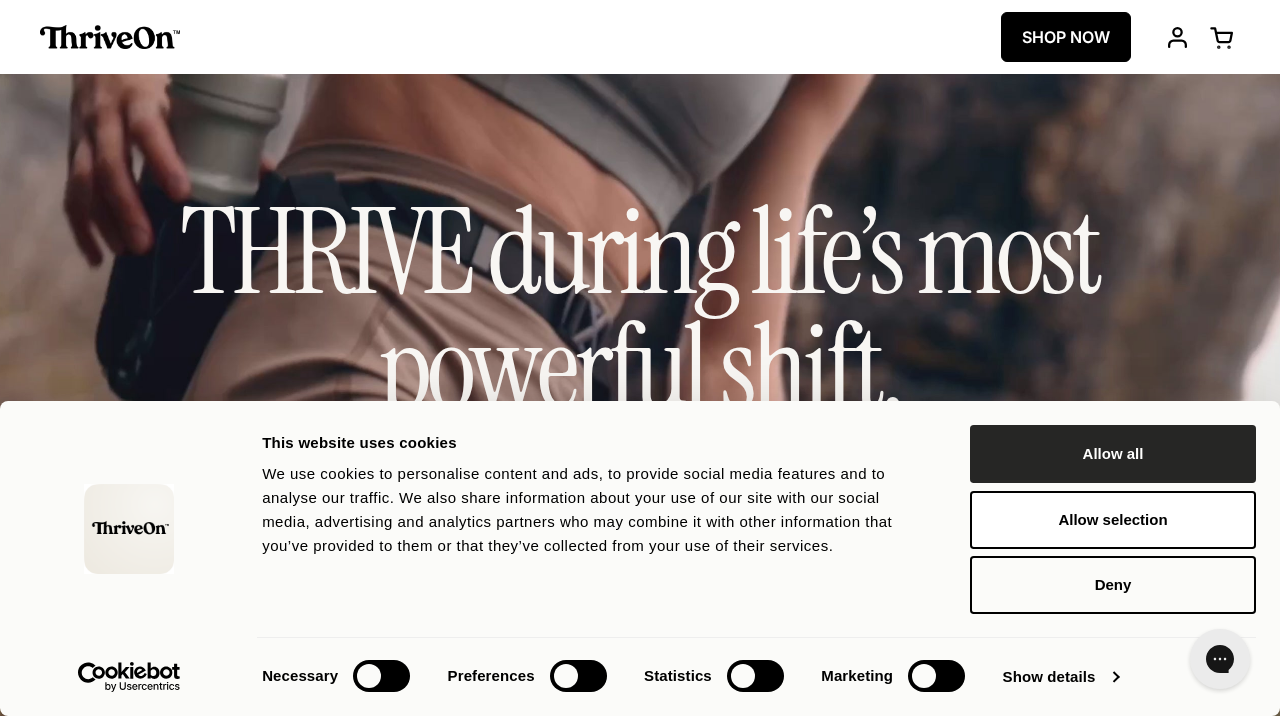 click on "Allow all" at bounding box center [1113, 454] 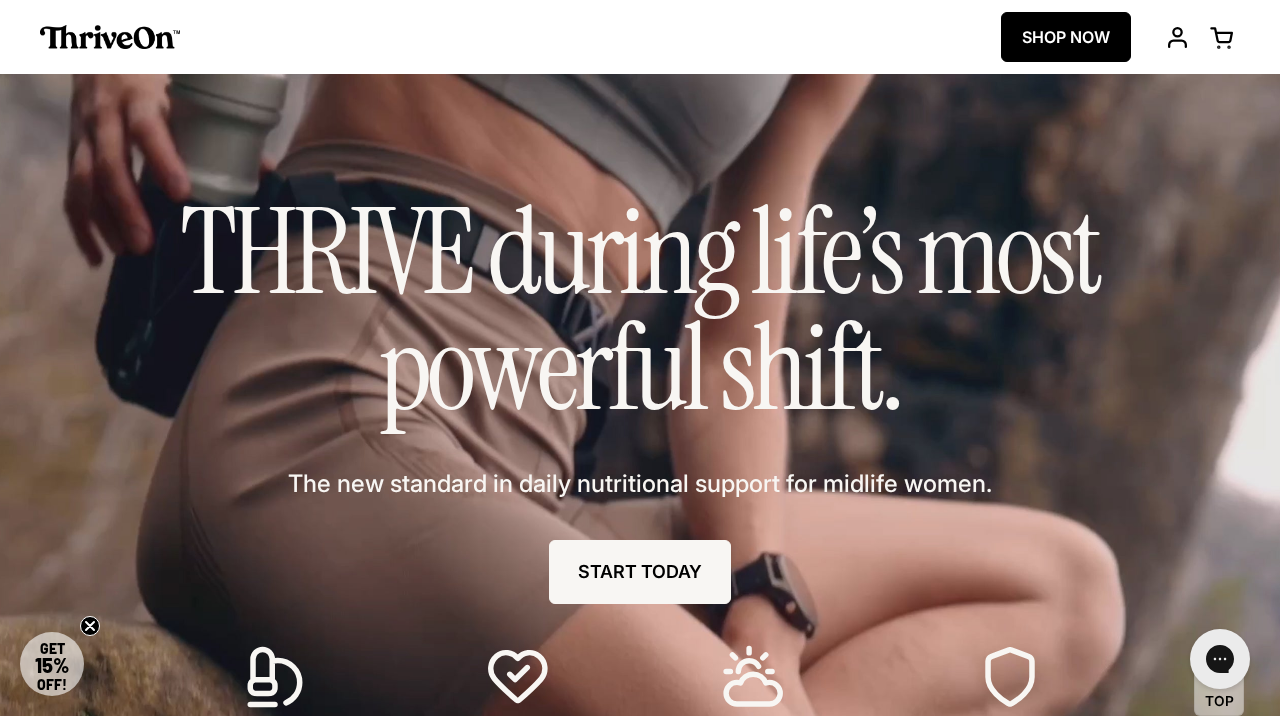click on "THRIVE during life’s most powerful shift." at bounding box center (640, 310) 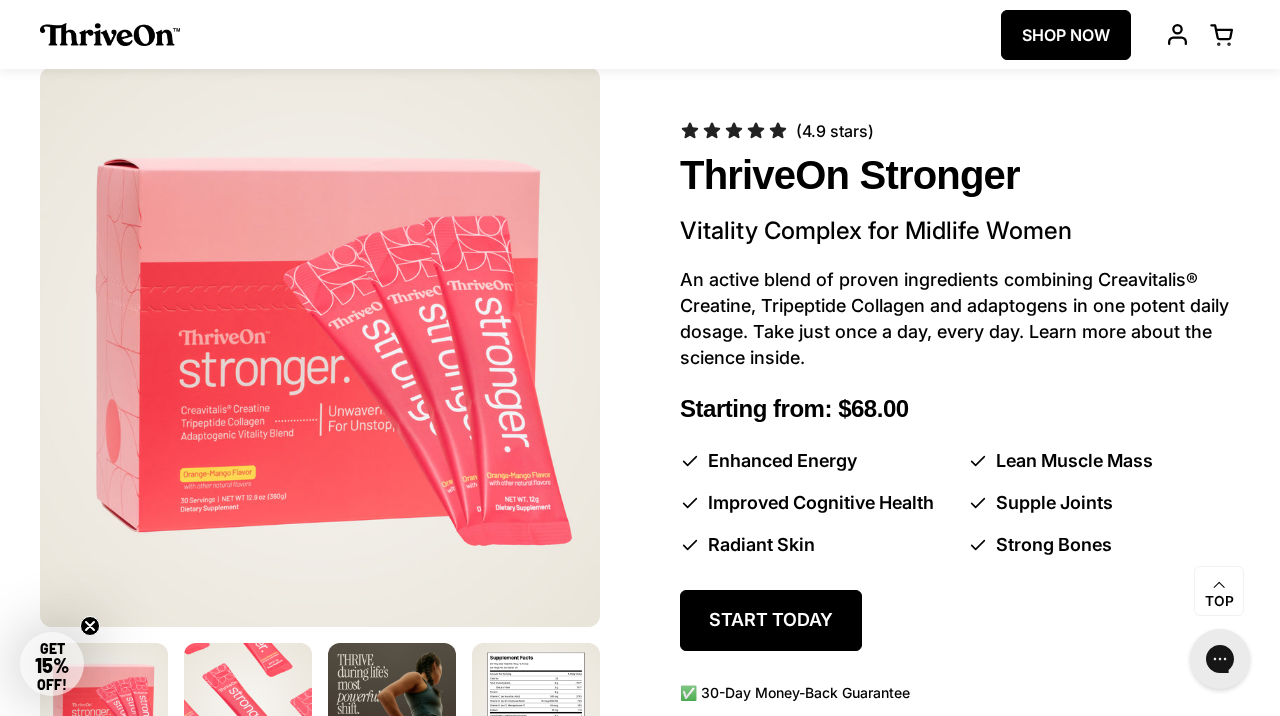 scroll, scrollTop: 920, scrollLeft: 0, axis: vertical 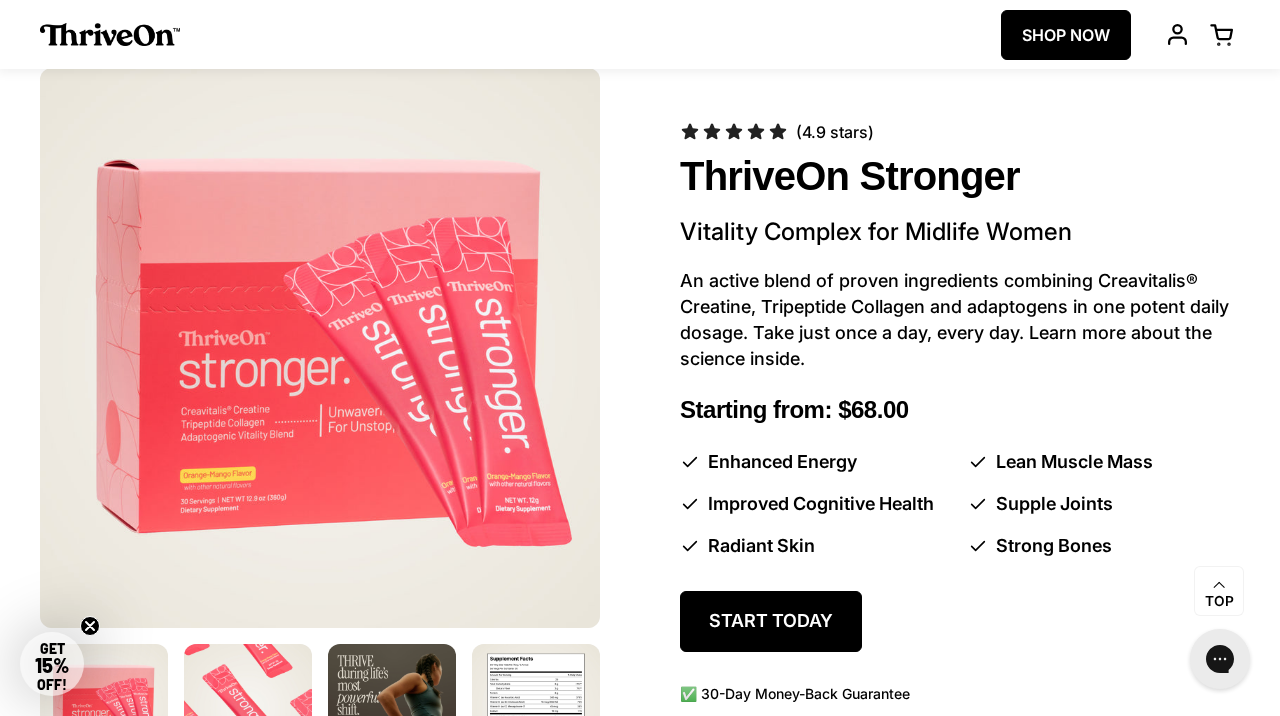 click at bounding box center [1177, 34] 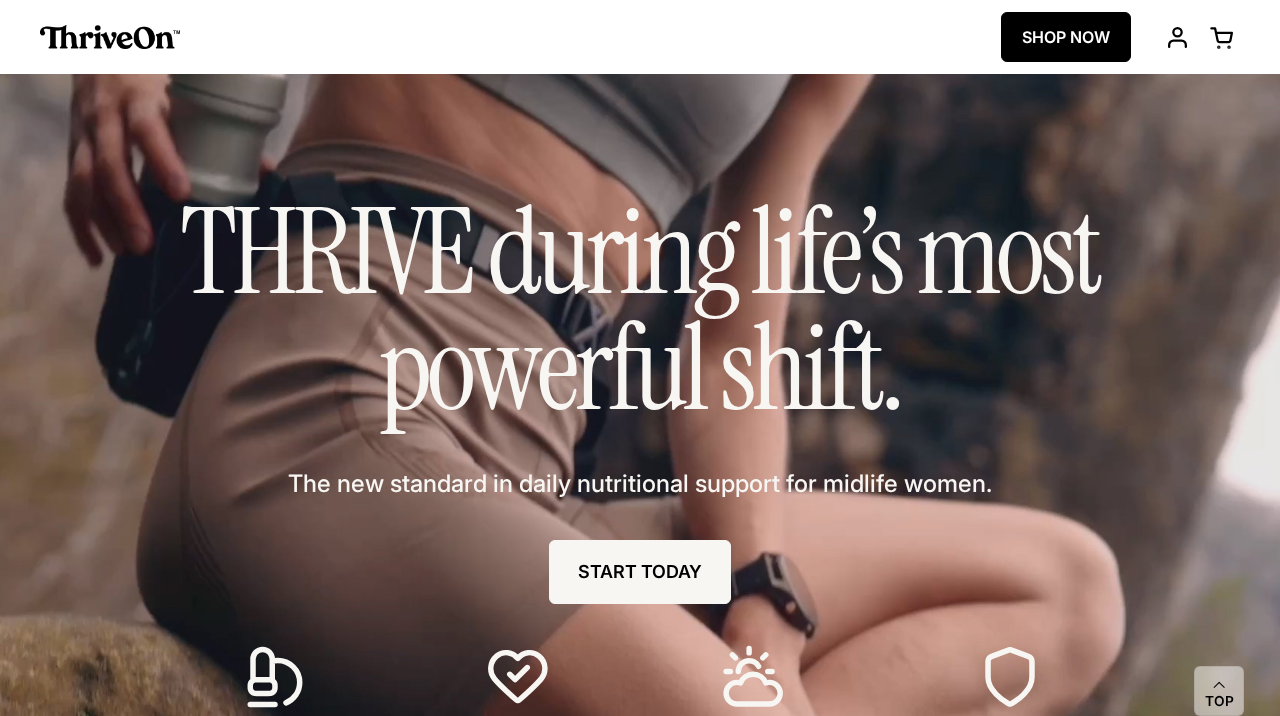 scroll, scrollTop: 0, scrollLeft: 0, axis: both 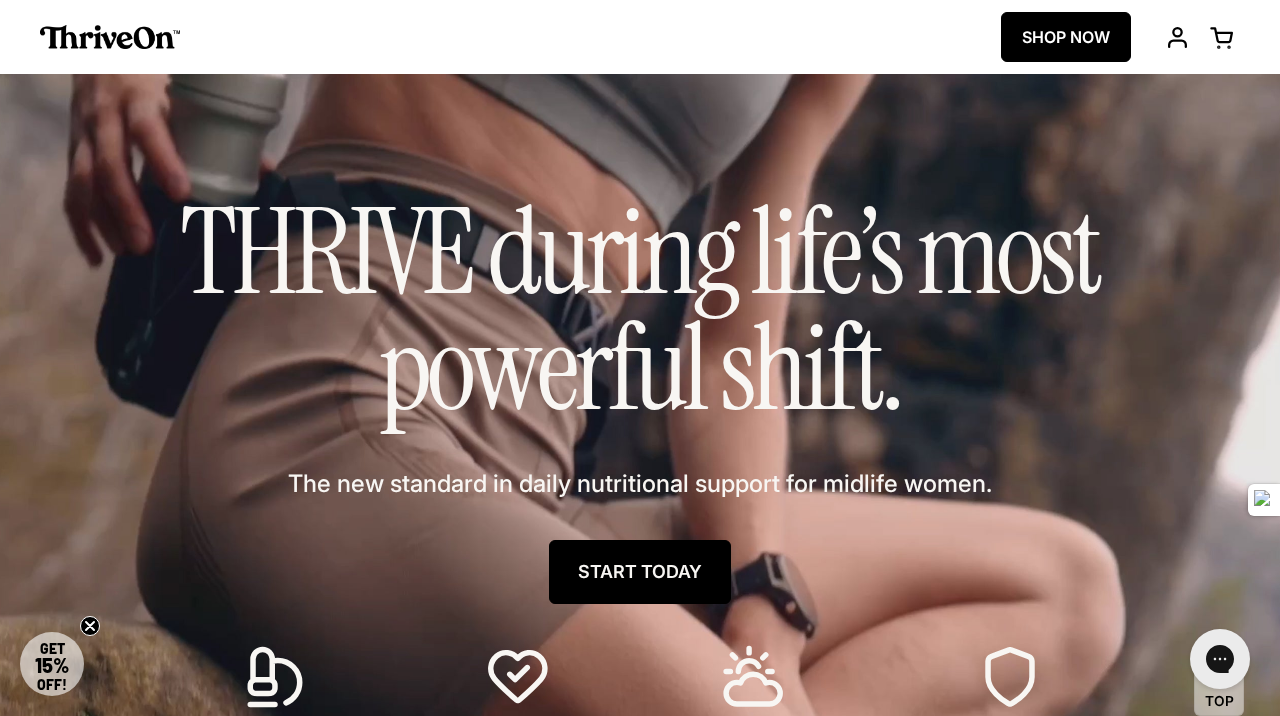 click on "START TODAY" at bounding box center [640, 572] 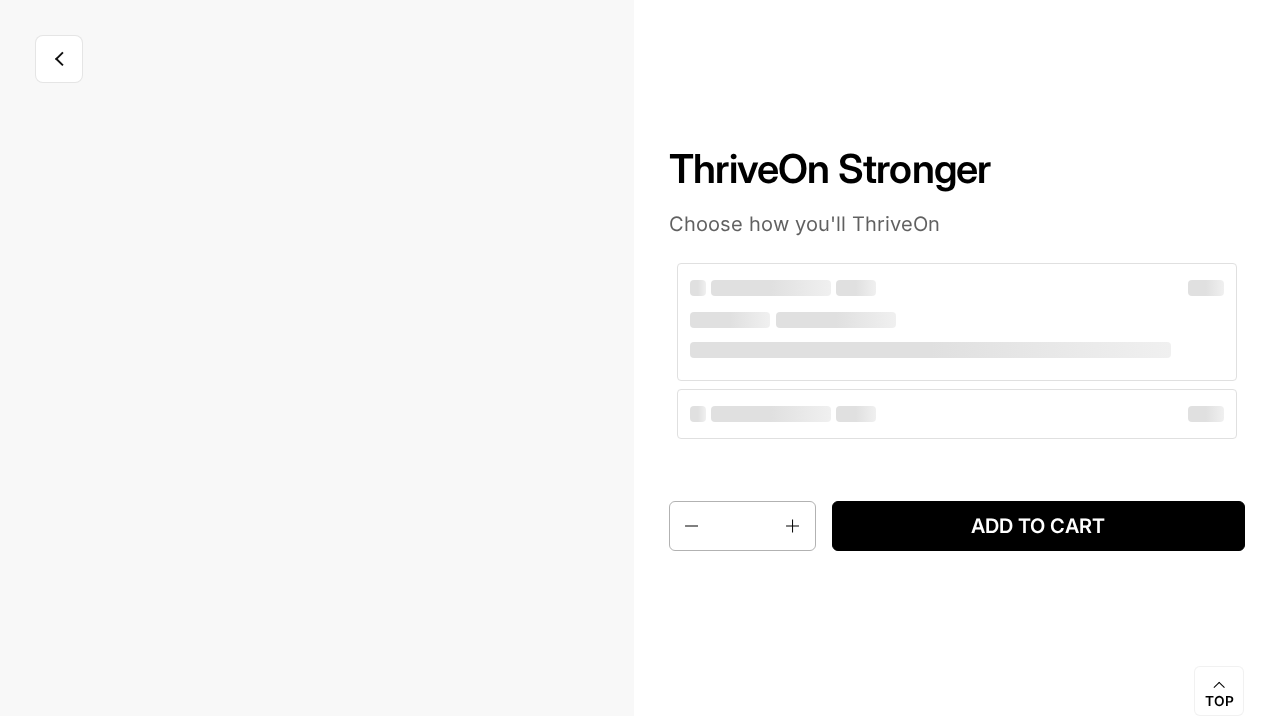 scroll, scrollTop: 0, scrollLeft: 0, axis: both 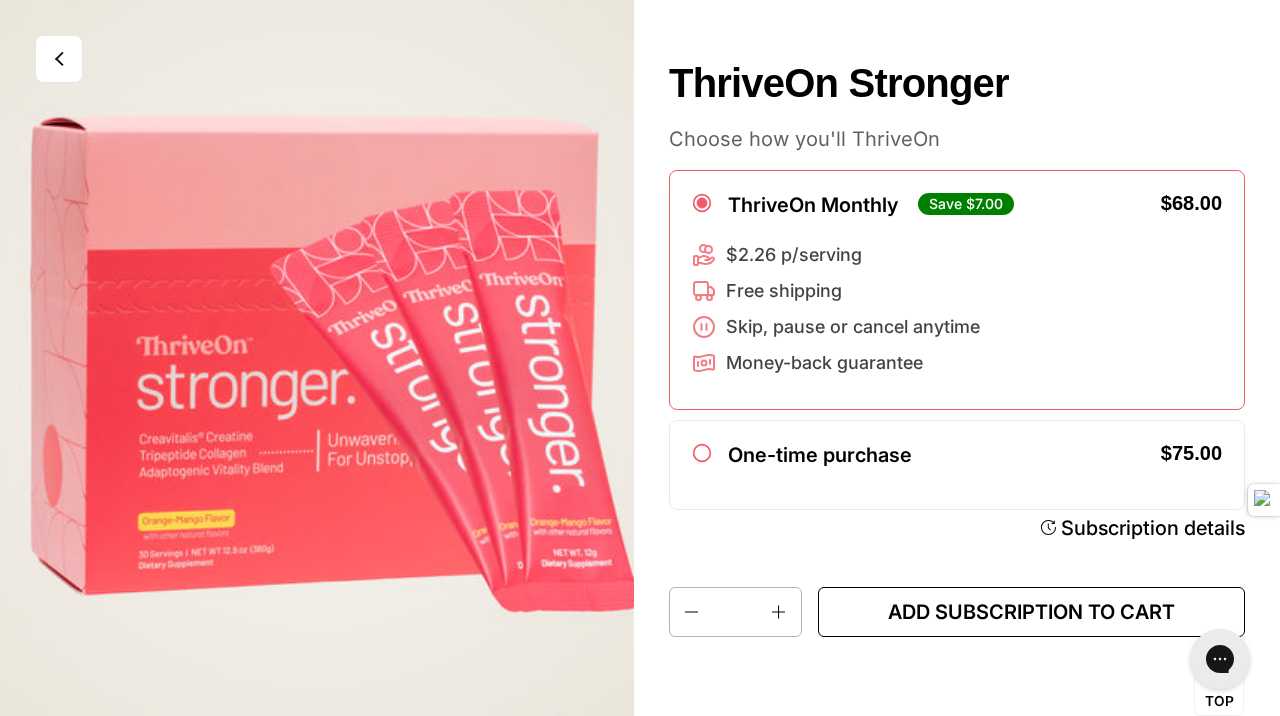 click on "Add subscription to cart" at bounding box center [1031, 612] 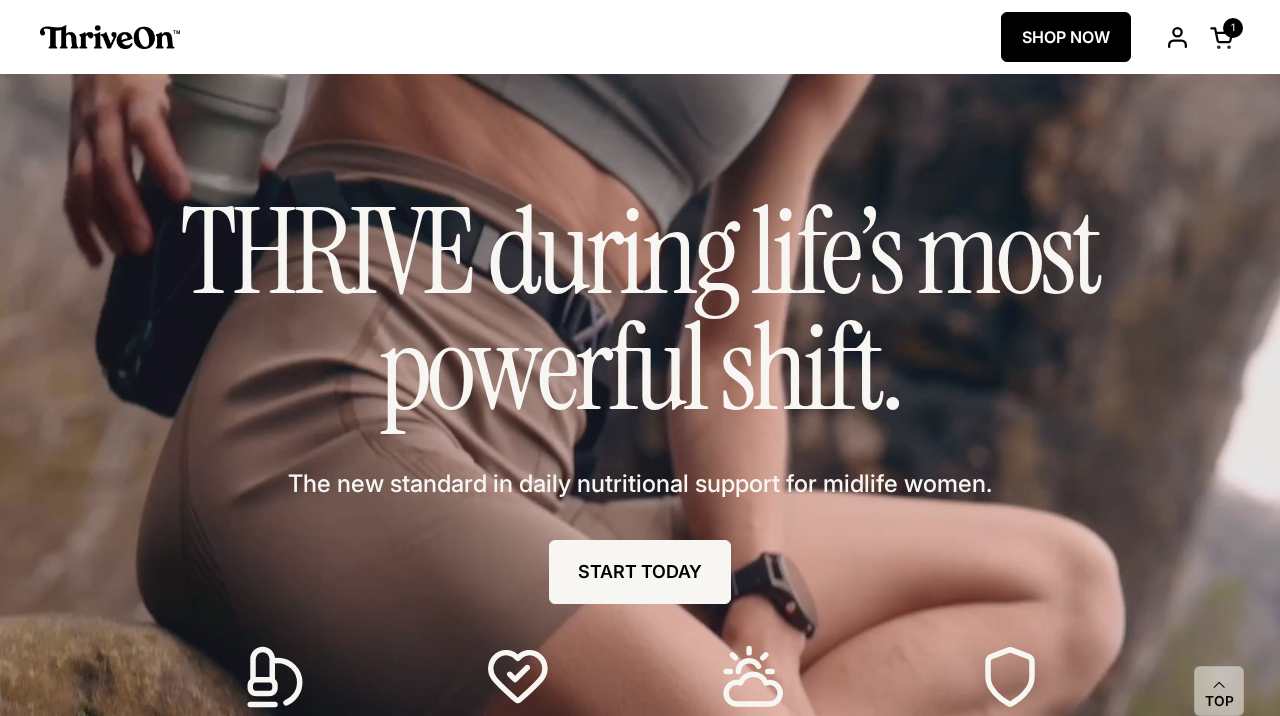 scroll, scrollTop: 0, scrollLeft: 0, axis: both 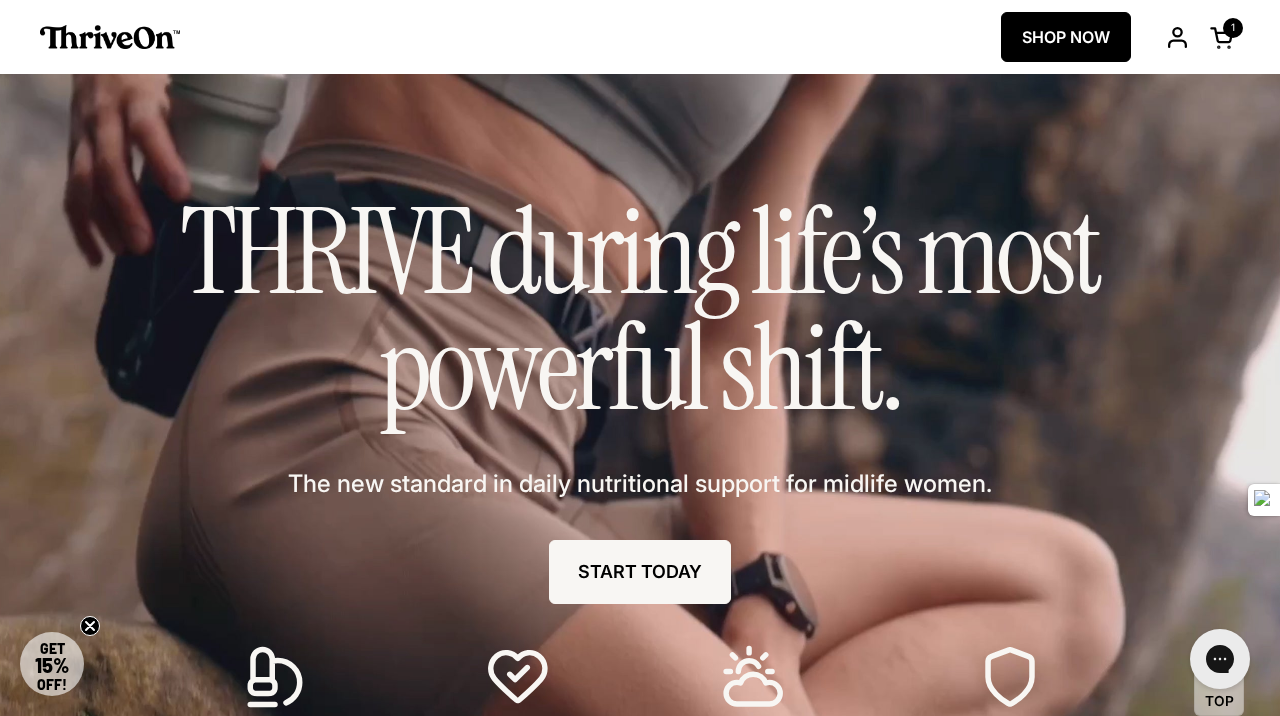 click at bounding box center (1222, 37) 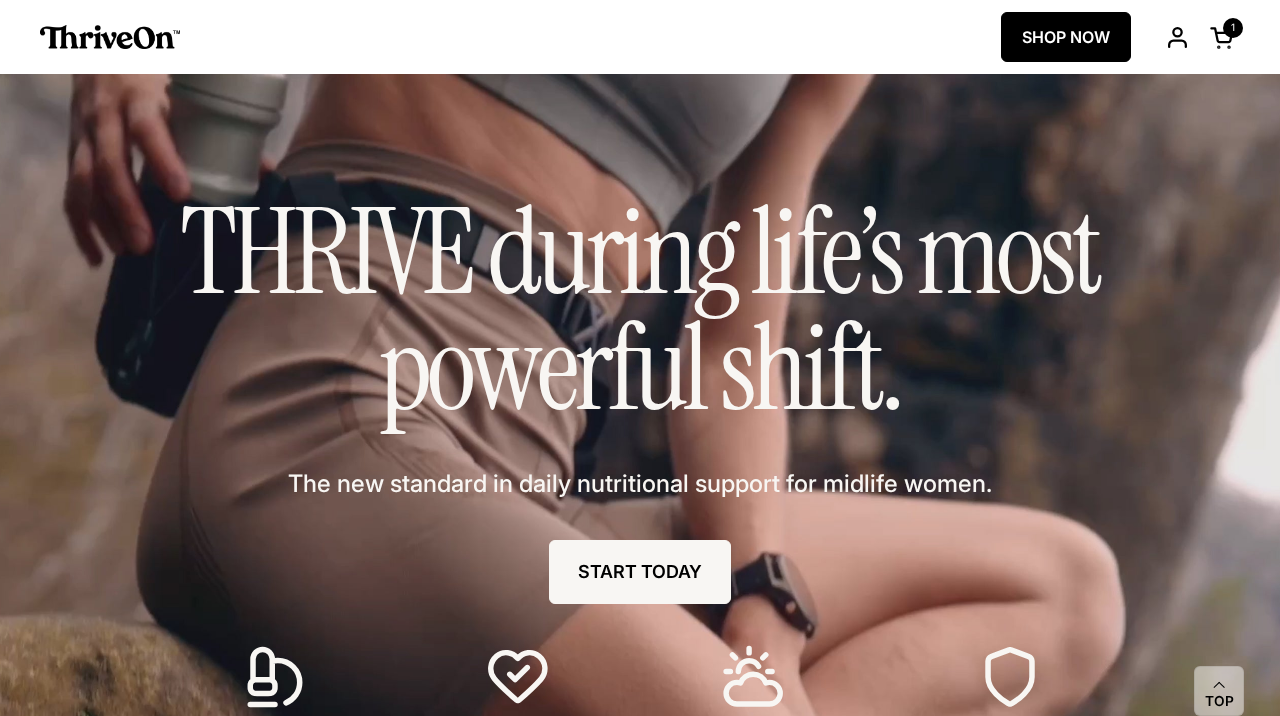 scroll, scrollTop: 0, scrollLeft: 0, axis: both 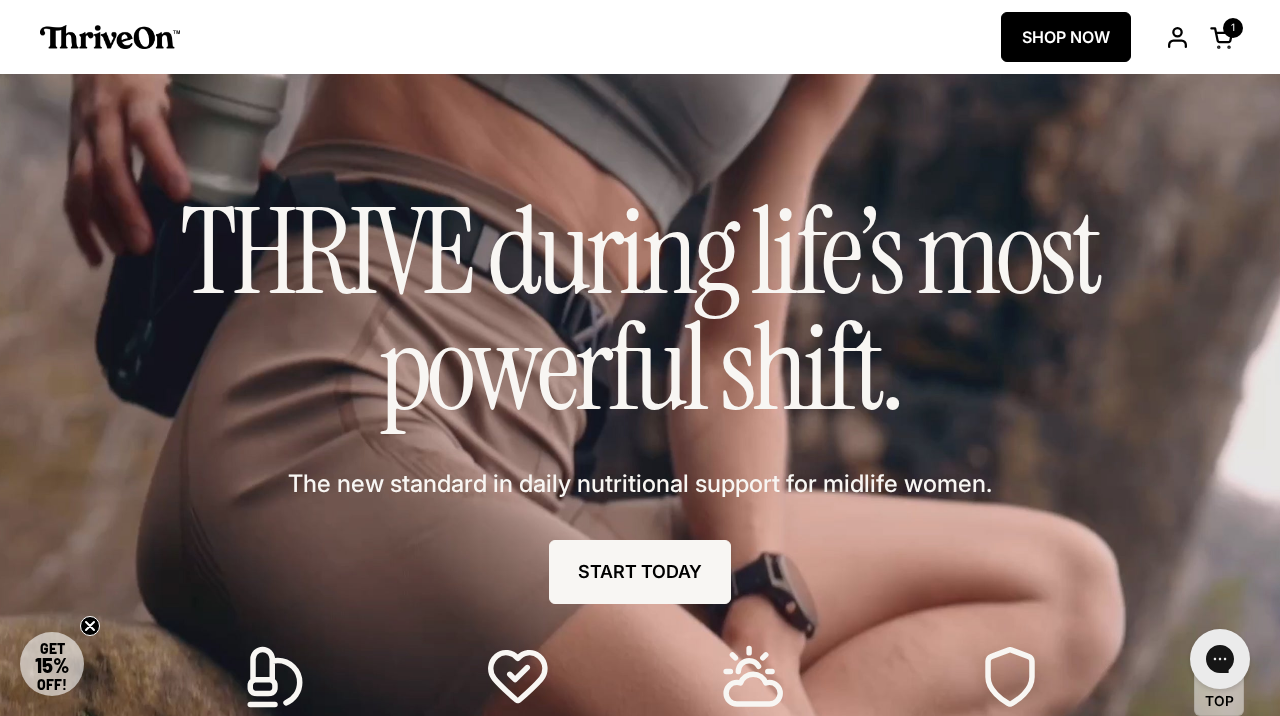 click at bounding box center [1177, 37] 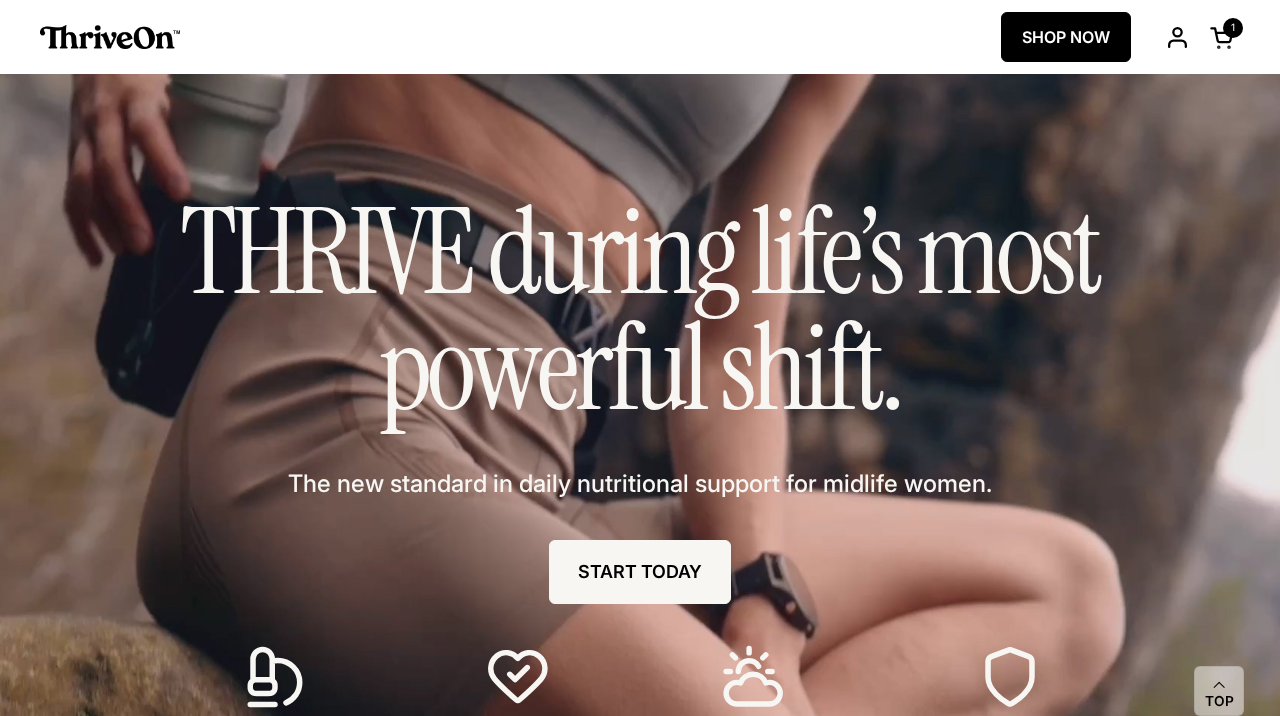 scroll, scrollTop: 0, scrollLeft: 0, axis: both 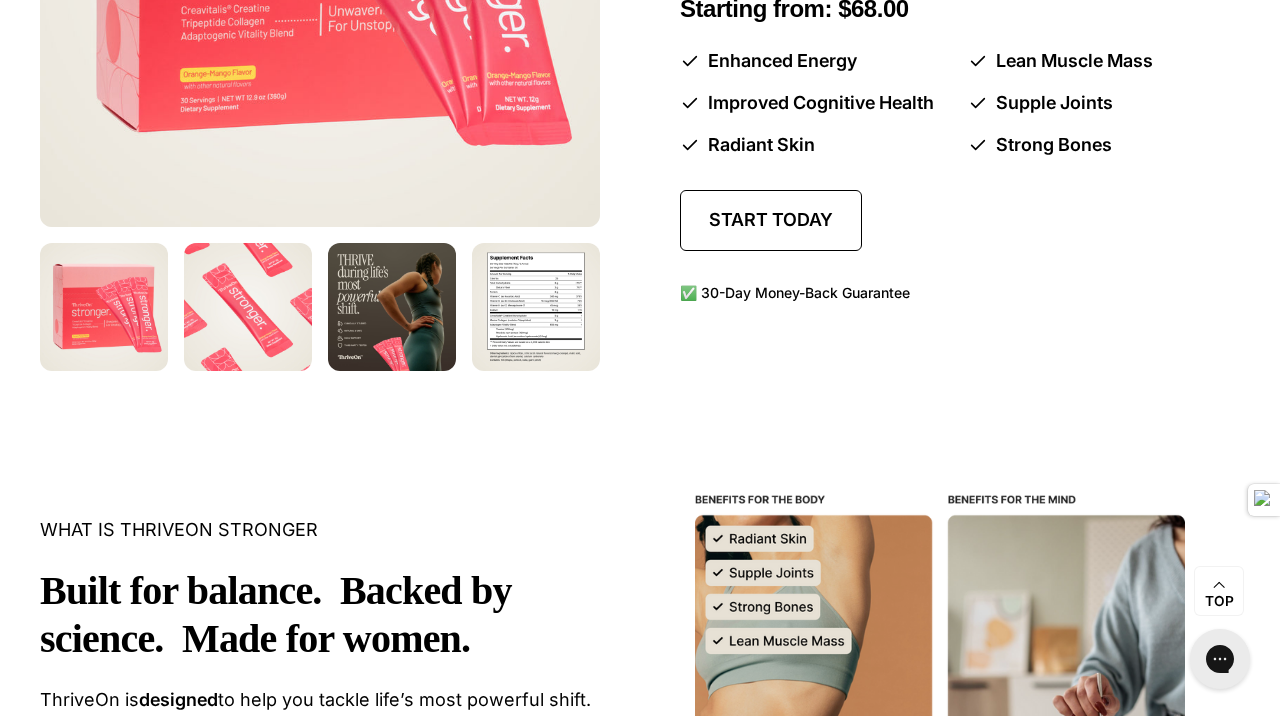 click on "Start today" at bounding box center (771, 220) 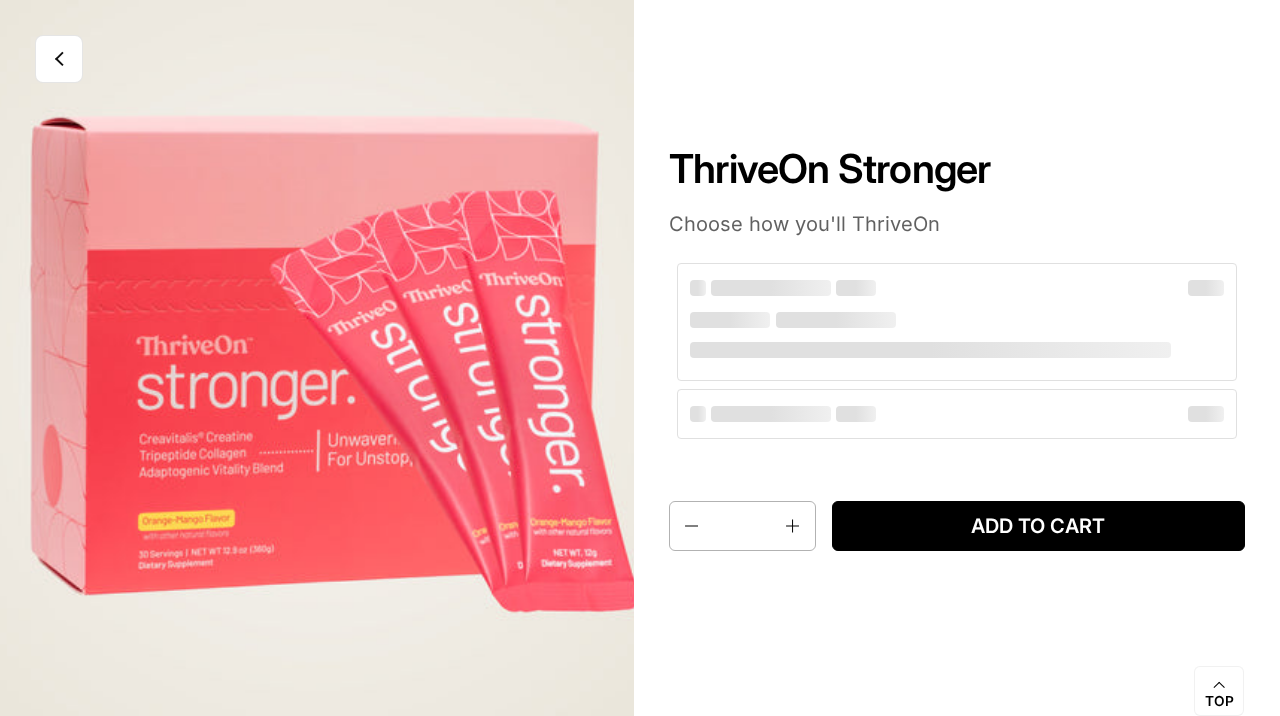 scroll, scrollTop: 0, scrollLeft: 0, axis: both 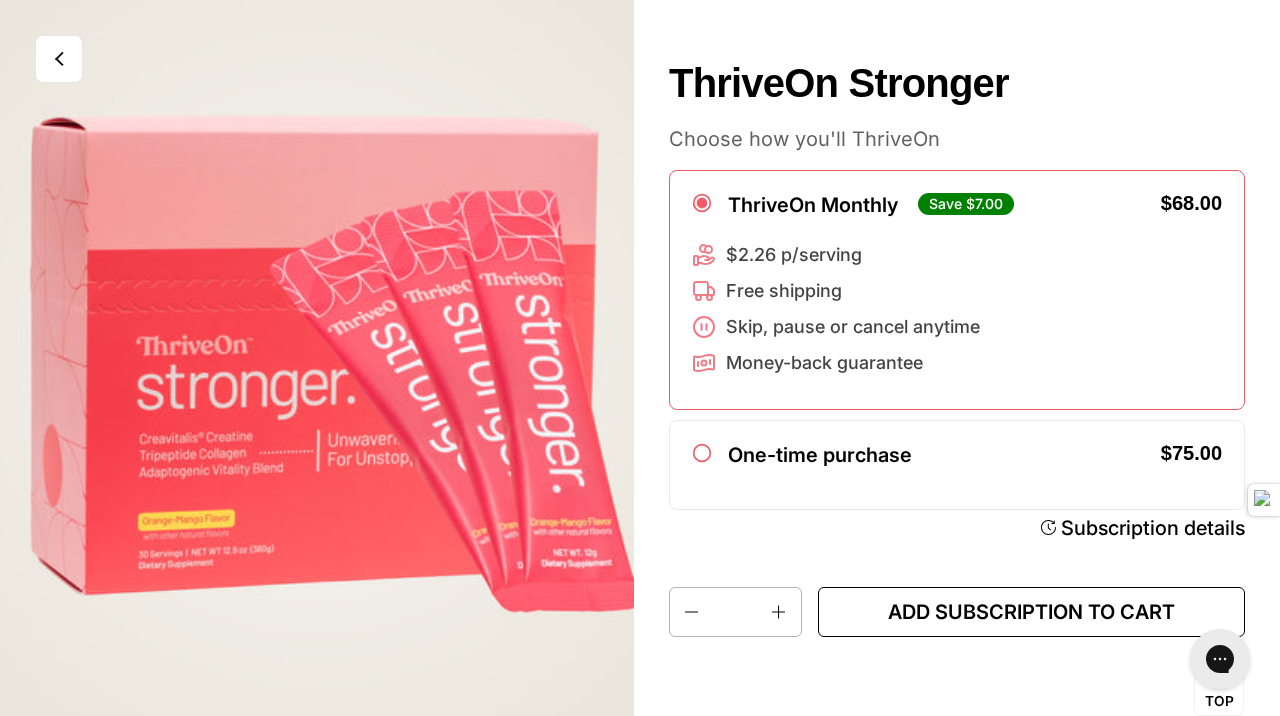 click on "Add subscription to cart" at bounding box center (1031, 612) 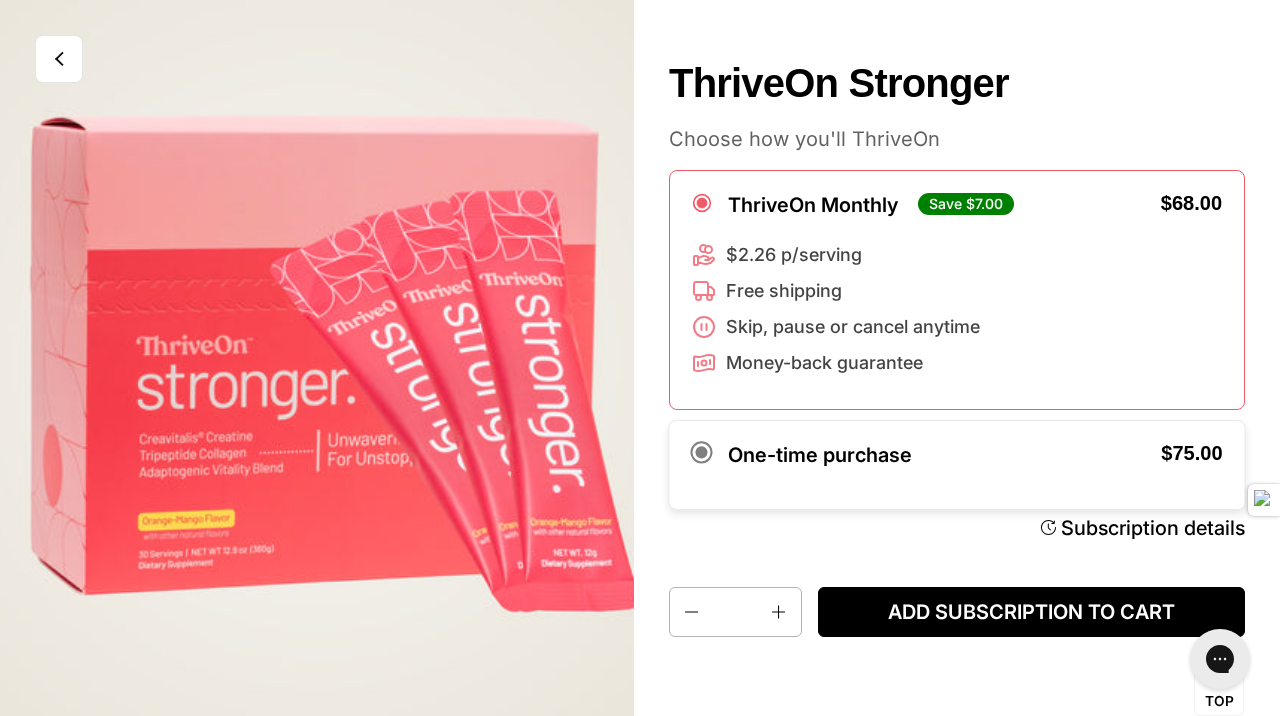 click 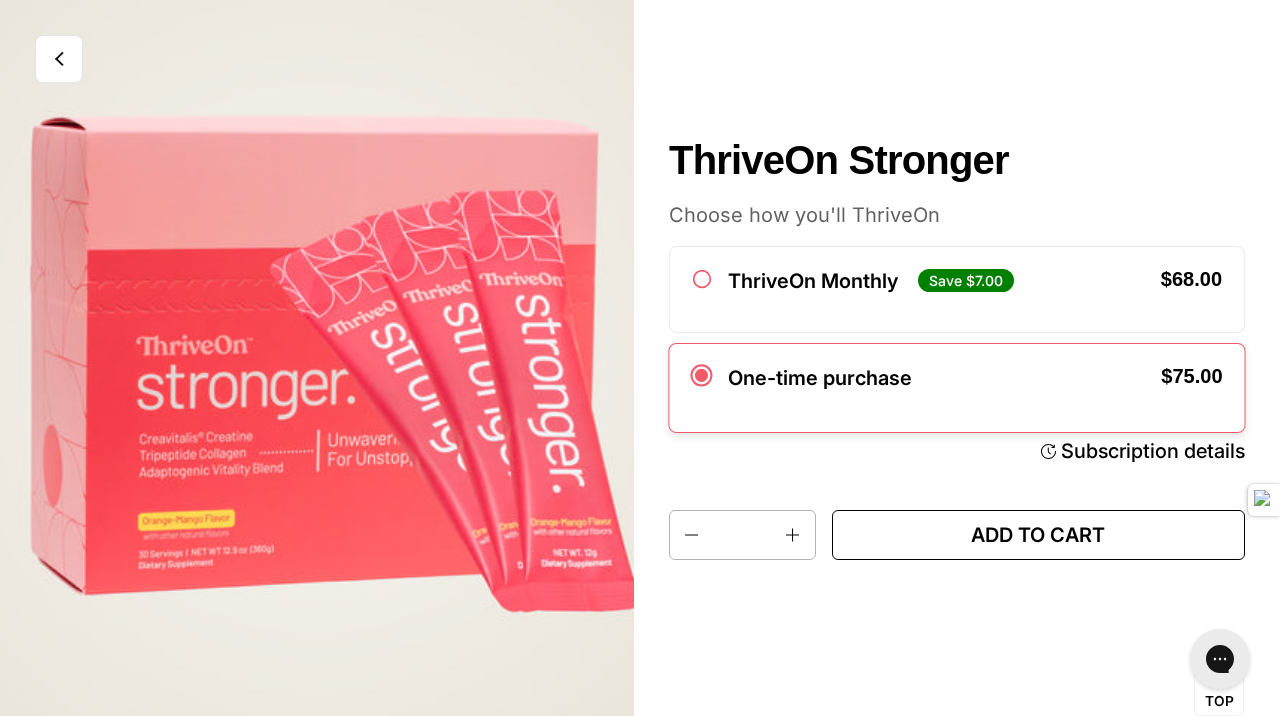 click on "Add to cart" at bounding box center (1038, 535) 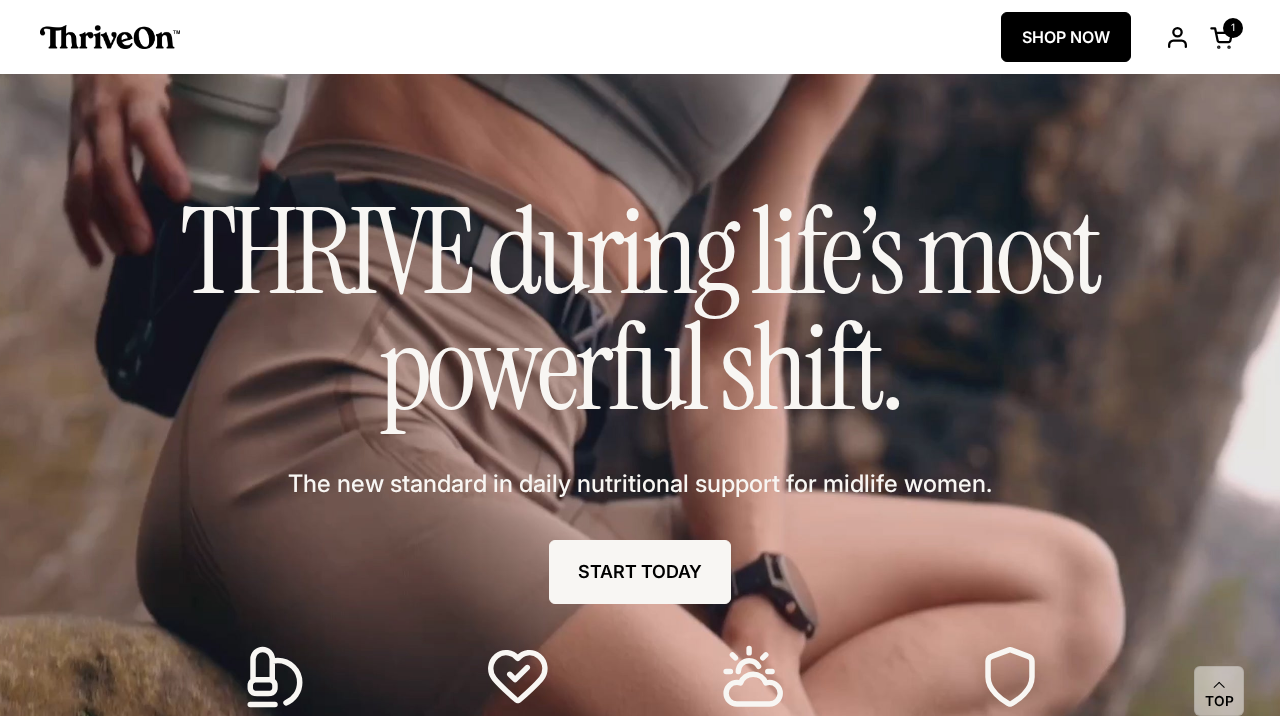 scroll, scrollTop: 0, scrollLeft: 0, axis: both 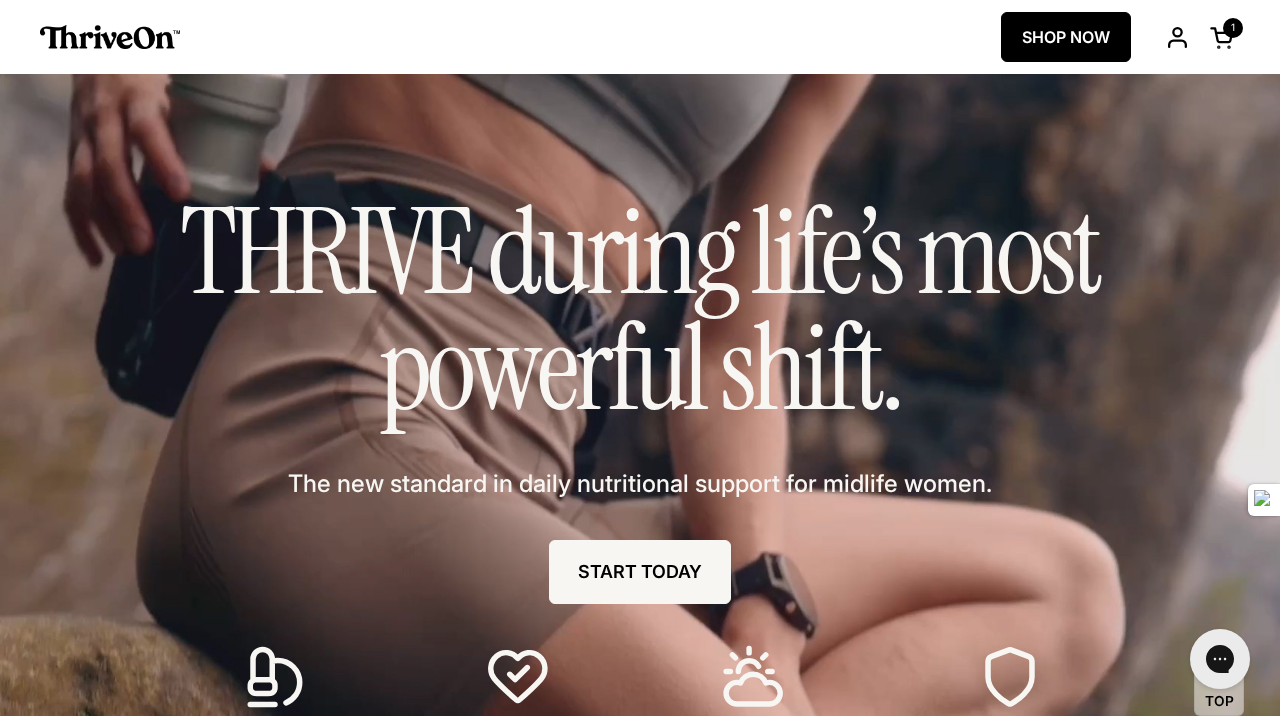 click at bounding box center [1177, 37] 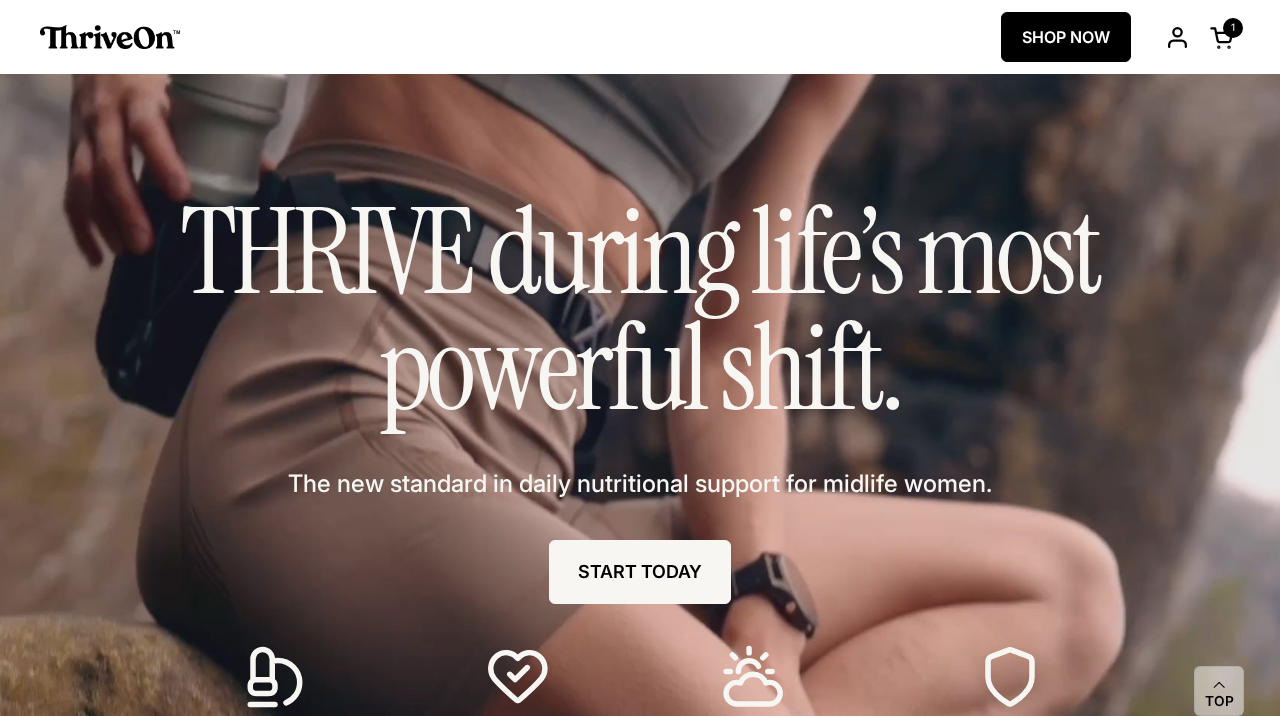 scroll, scrollTop: 0, scrollLeft: 0, axis: both 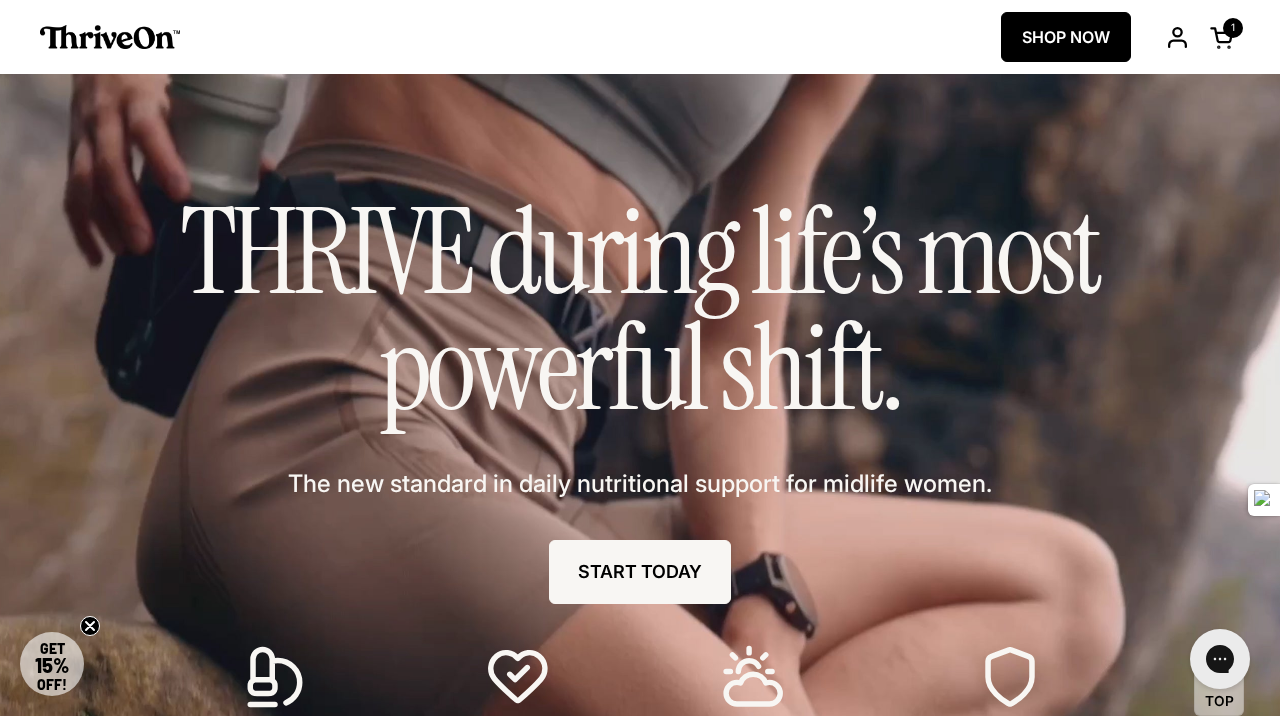 click at bounding box center [1222, 37] 